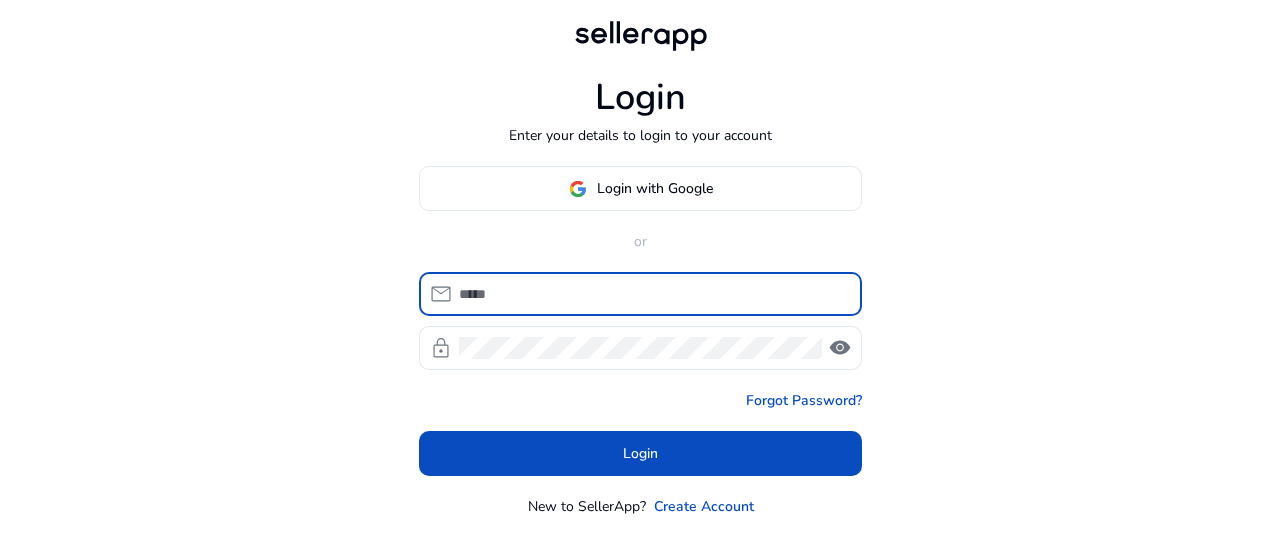 scroll, scrollTop: 0, scrollLeft: 0, axis: both 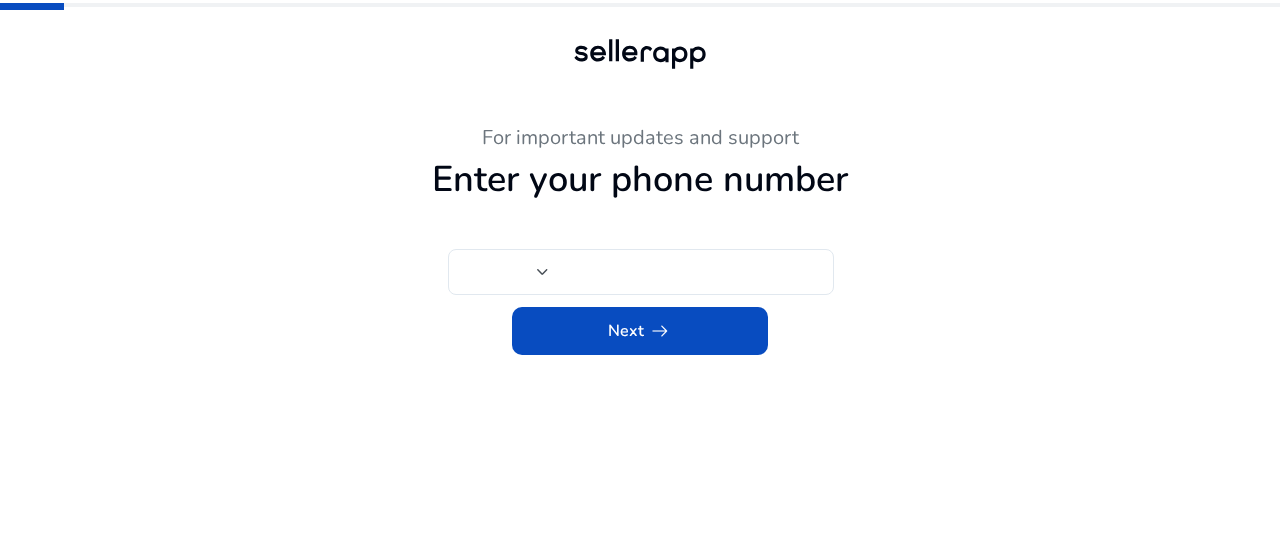 type on "***" 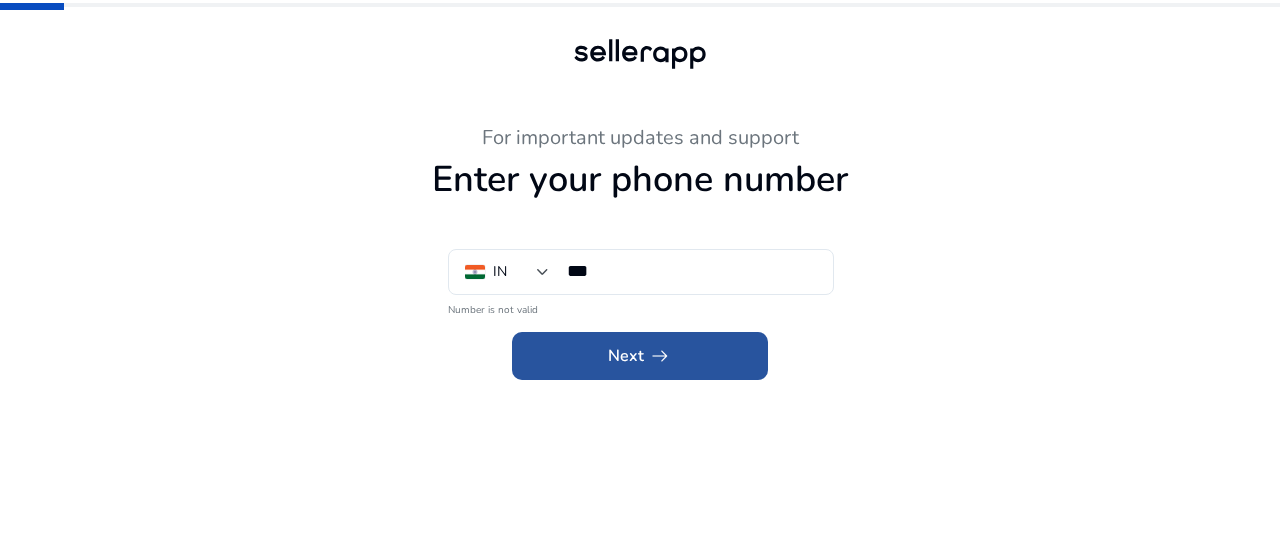 click 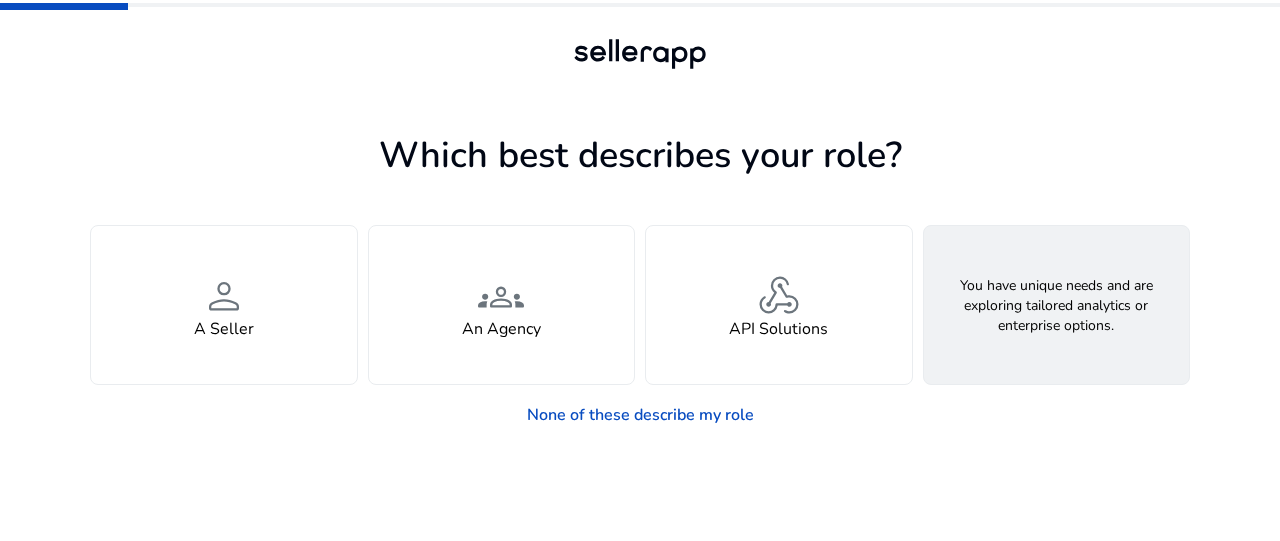 click on "Looking for Custom Solutions" 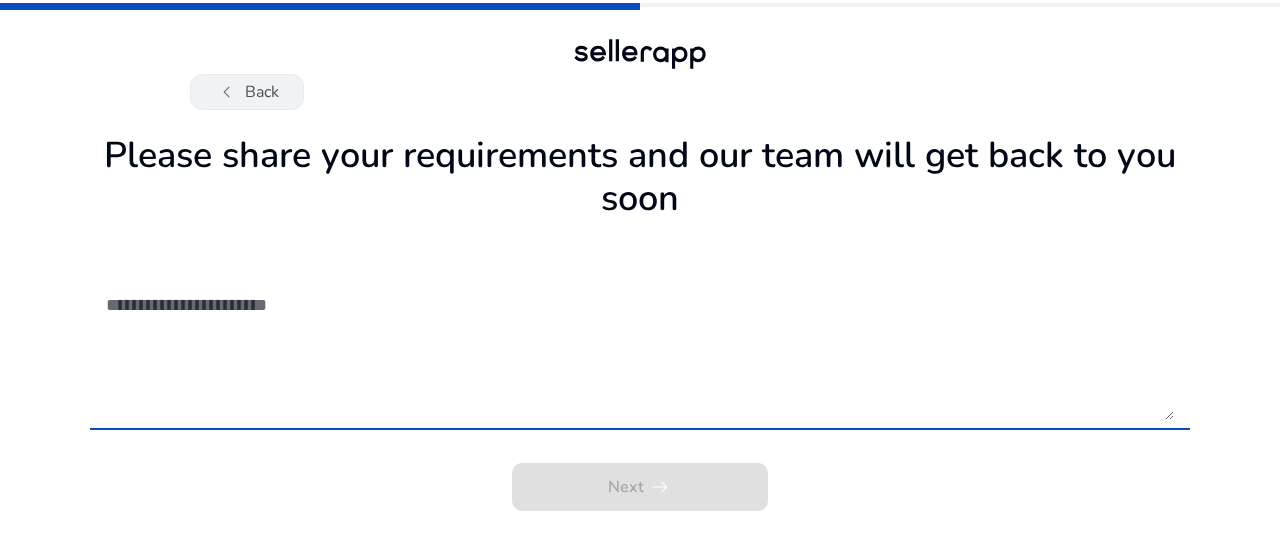 click on "chevron_left   Back" 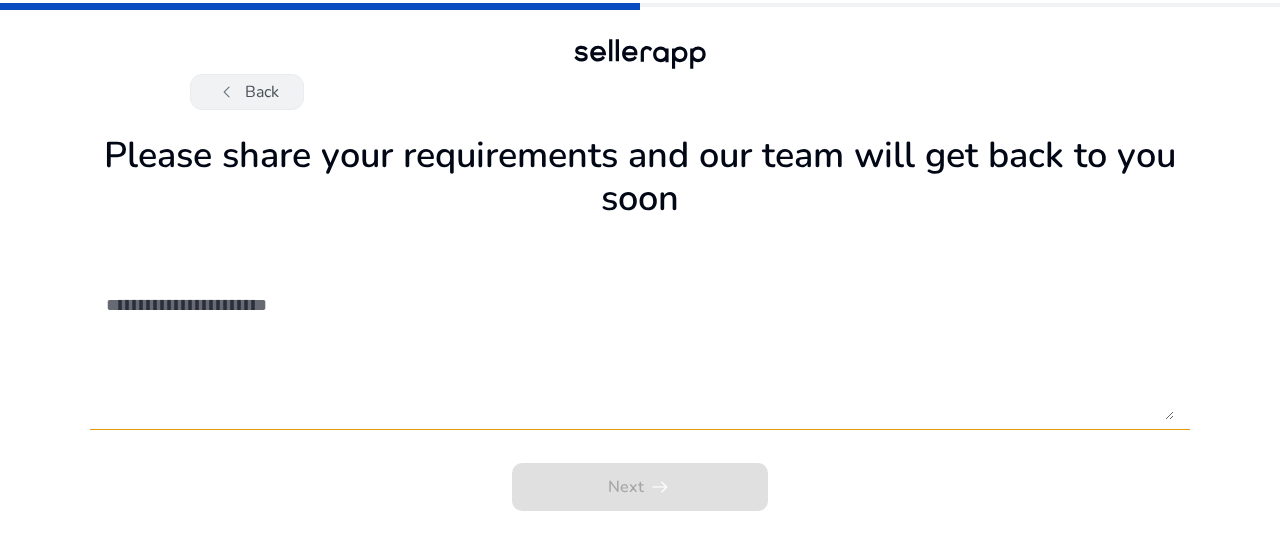 click on "chevron_left   Back" 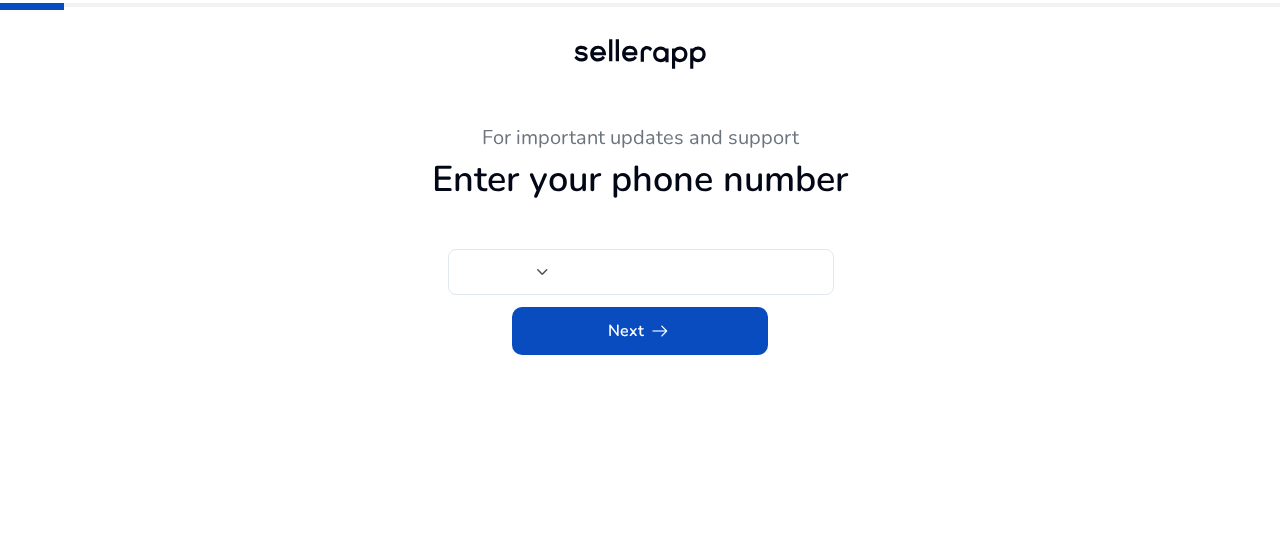type on "***" 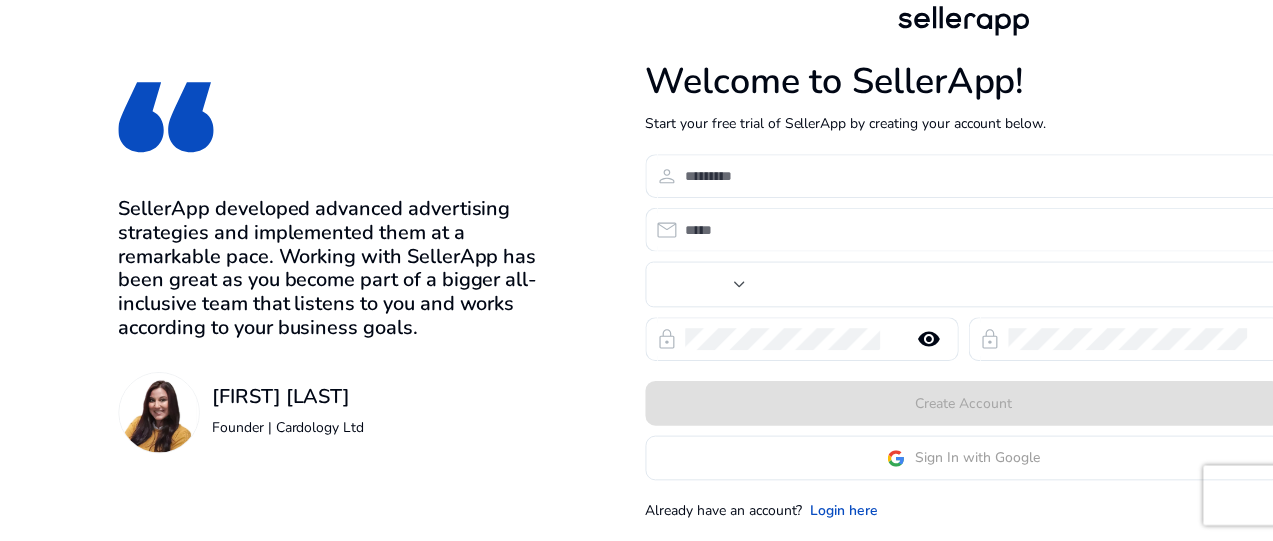 scroll, scrollTop: 0, scrollLeft: 0, axis: both 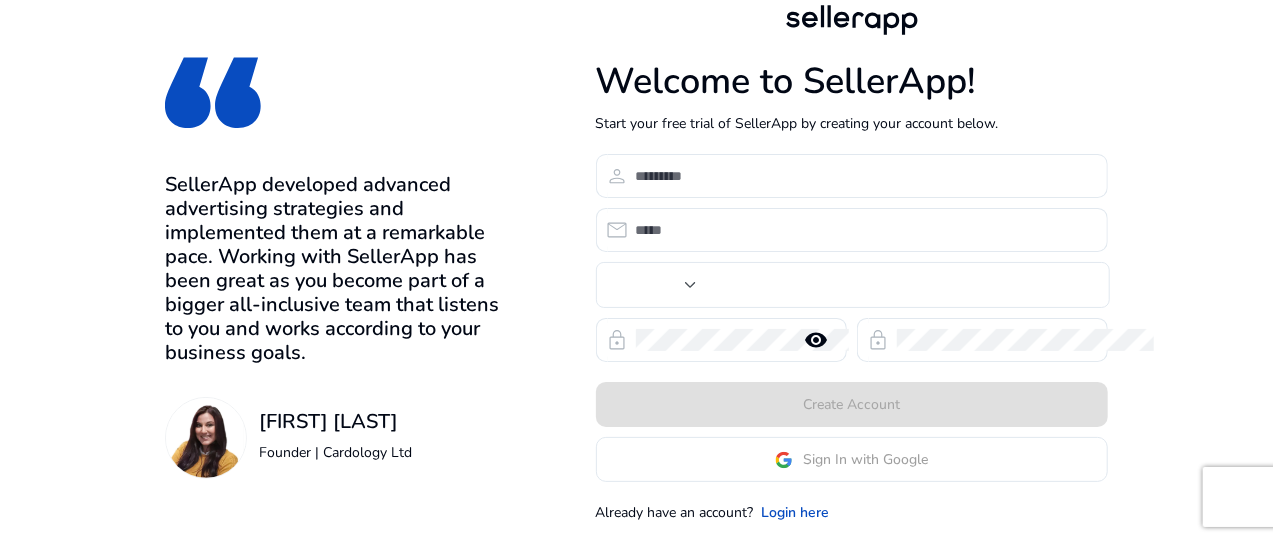 type on "***" 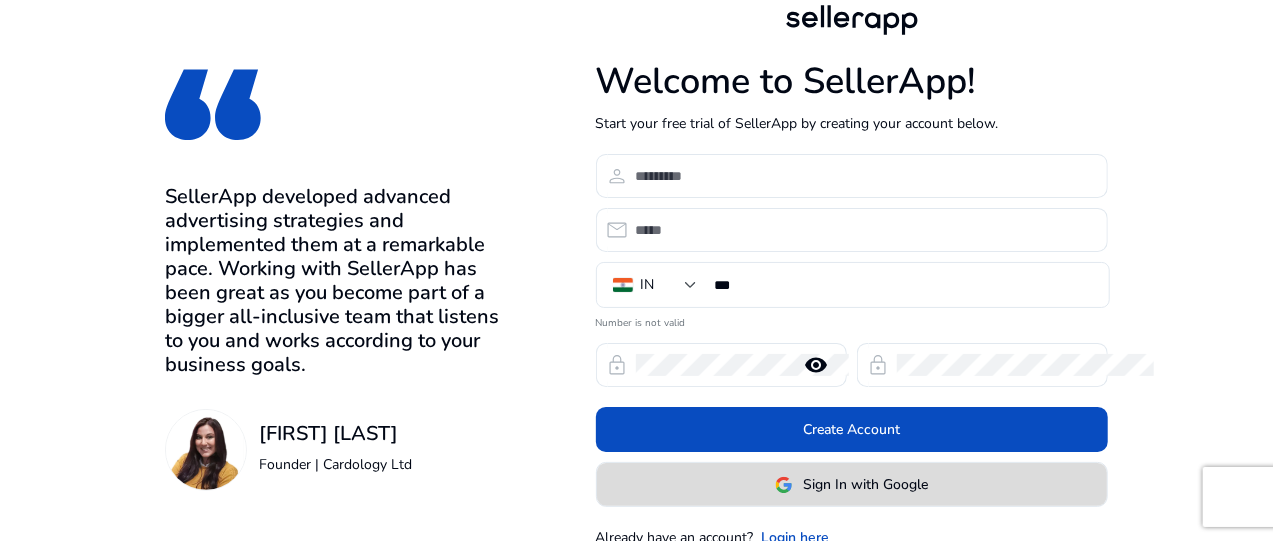 click on "Sign In with Google" 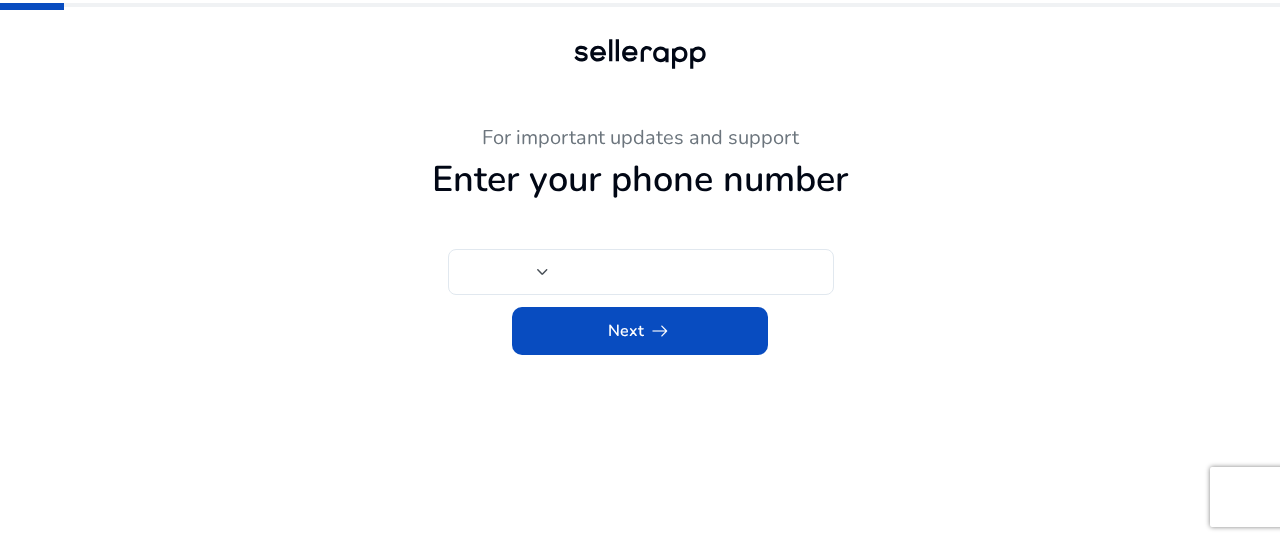 type on "***" 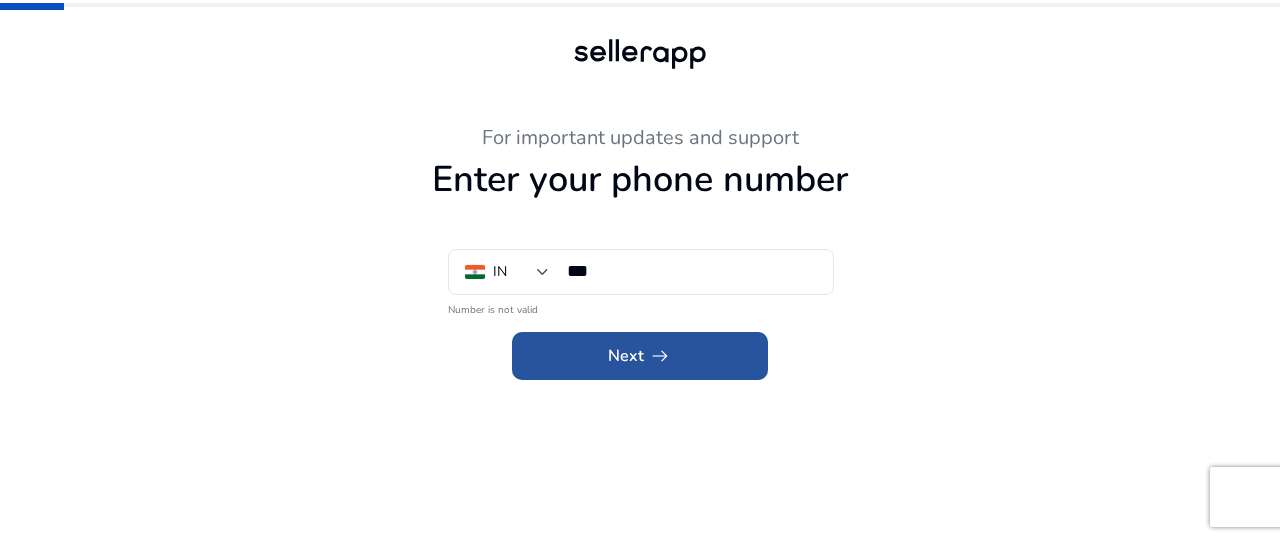 click 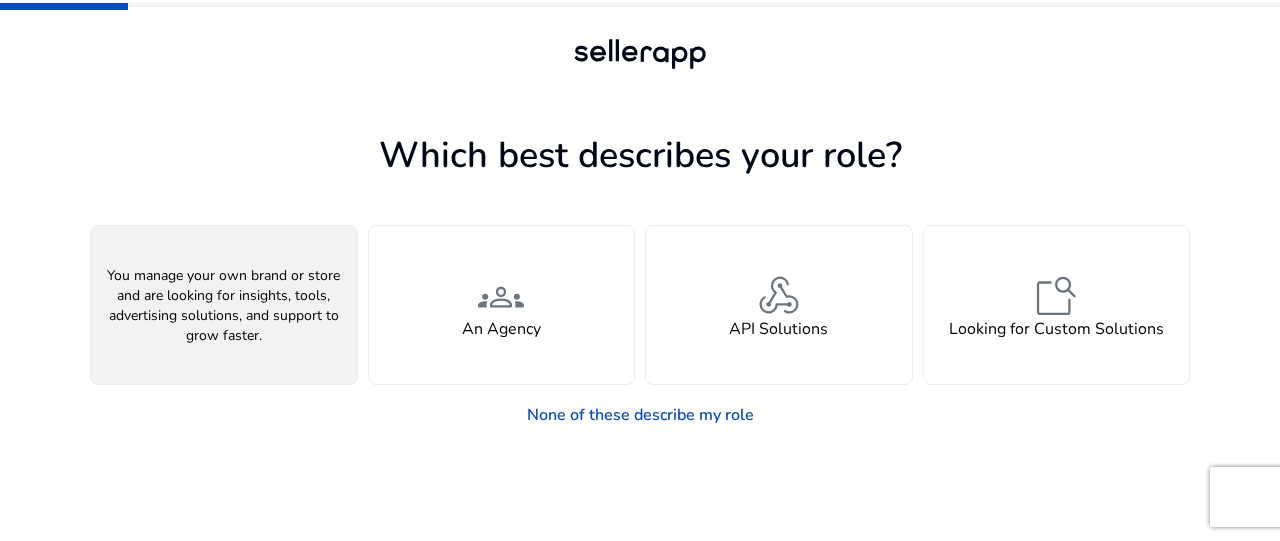 click on "person  A Seller" 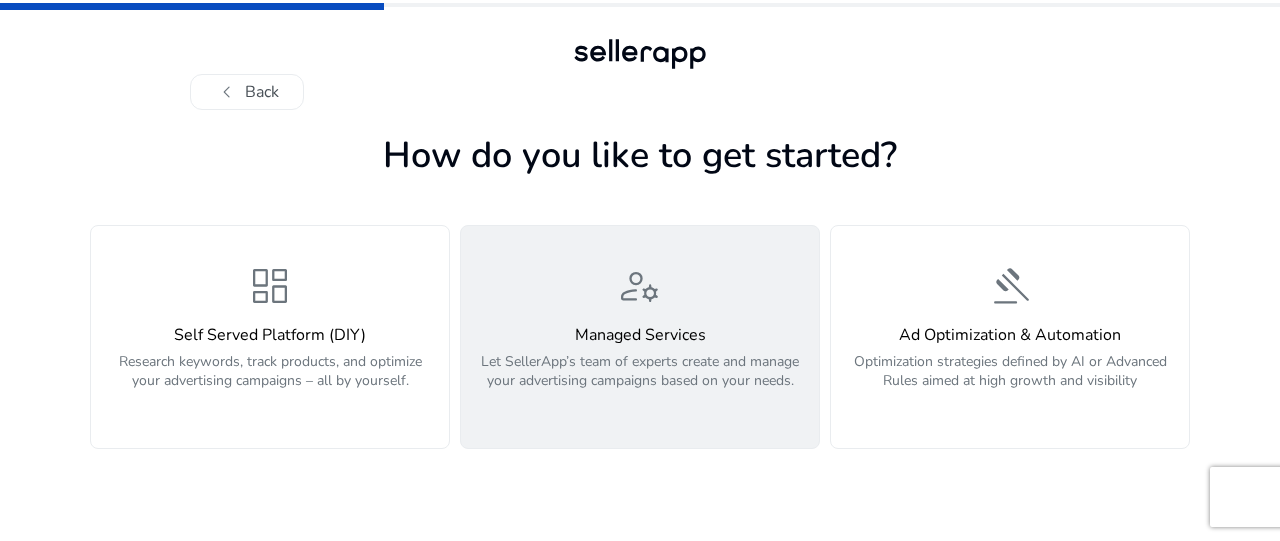 click on "manage_accounts  Managed Services  Let SellerApp’s team of experts create and manage your advertising campaigns based on your needs." 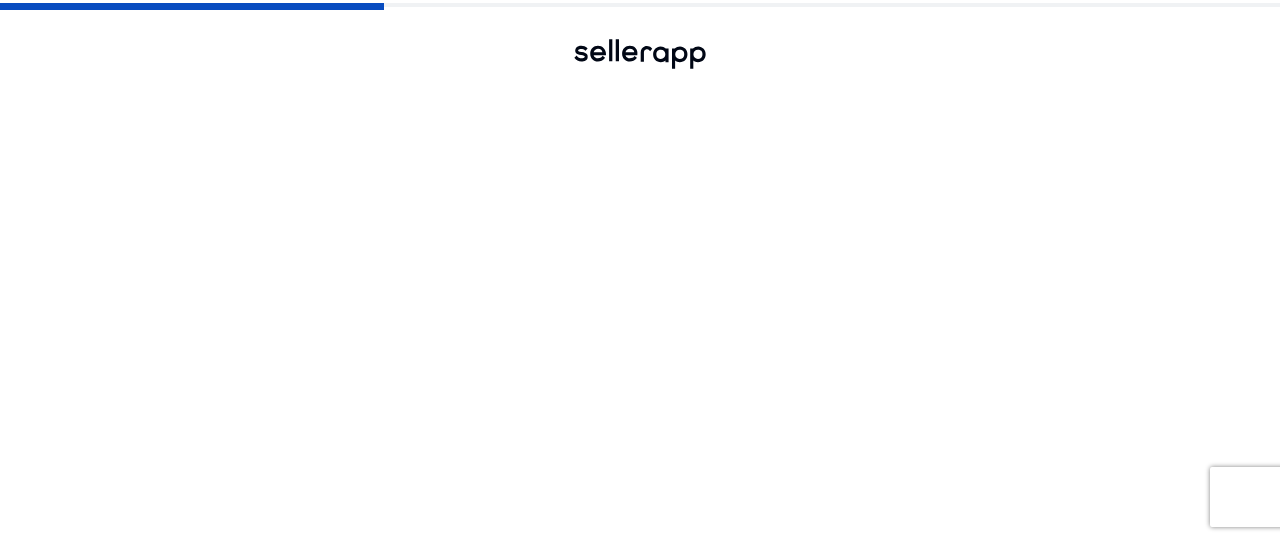 click on "check_circle   manage_accounts  Managed Services  Let SellerApp’s team of experts create and manage your advertising campaigns based on your needs." 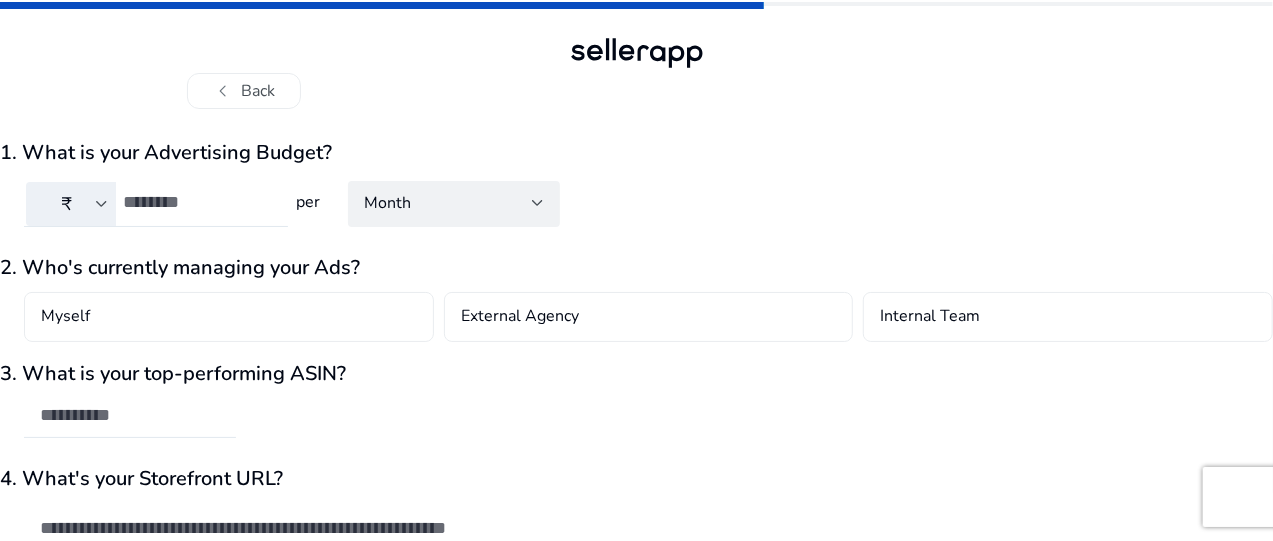 scroll, scrollTop: 0, scrollLeft: 0, axis: both 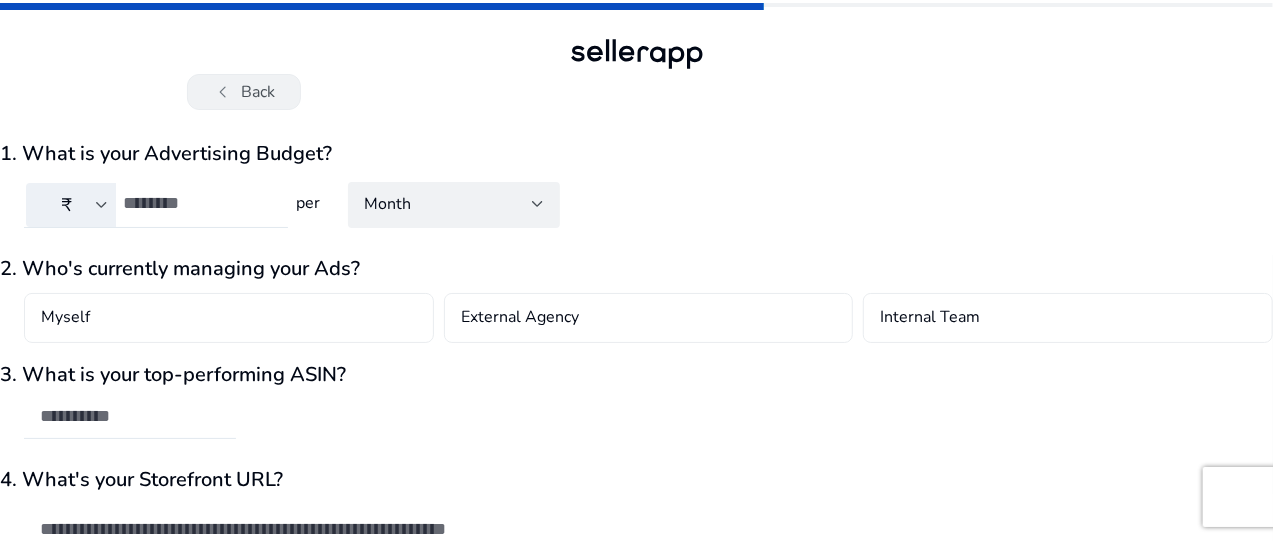 click on "chevron_left   Back" 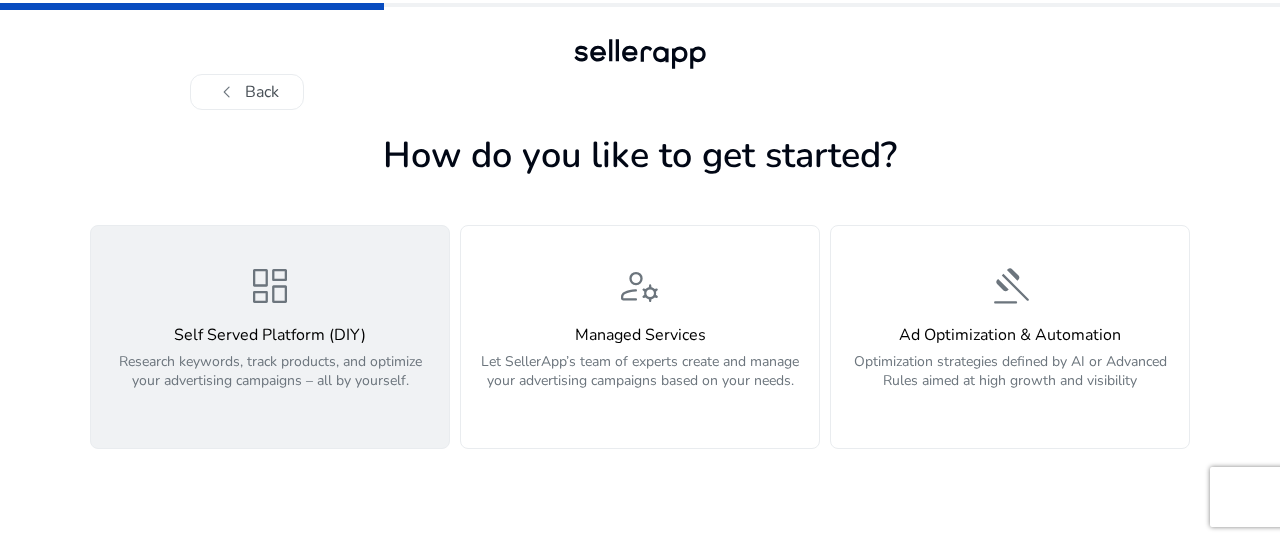 click on "Self Served Platform (DIY)" 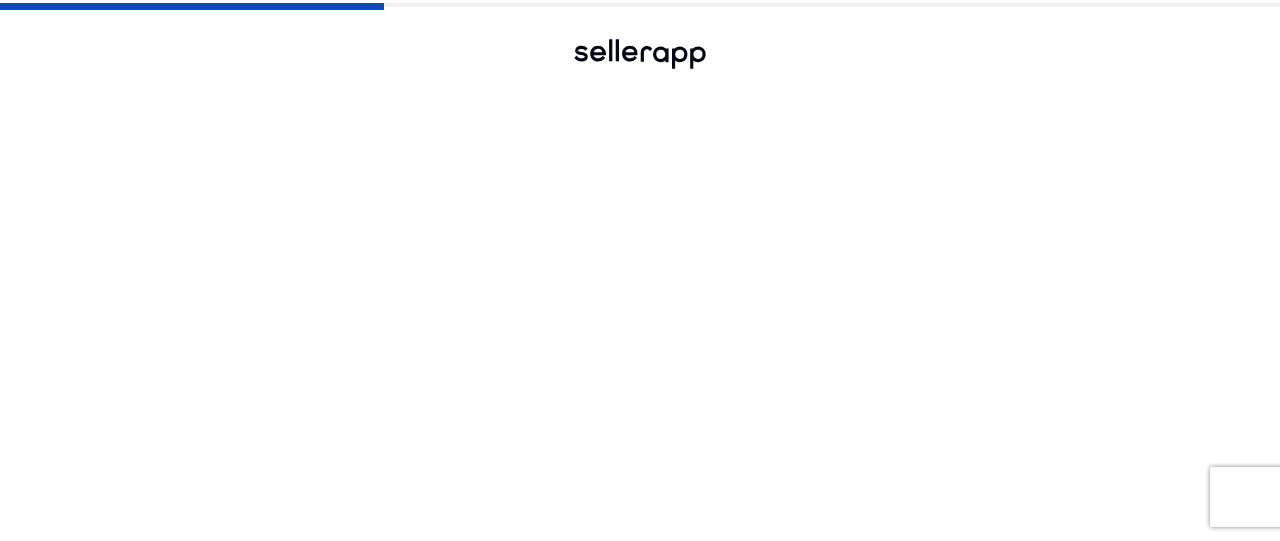 click on "Self Served Platform (DIY)" 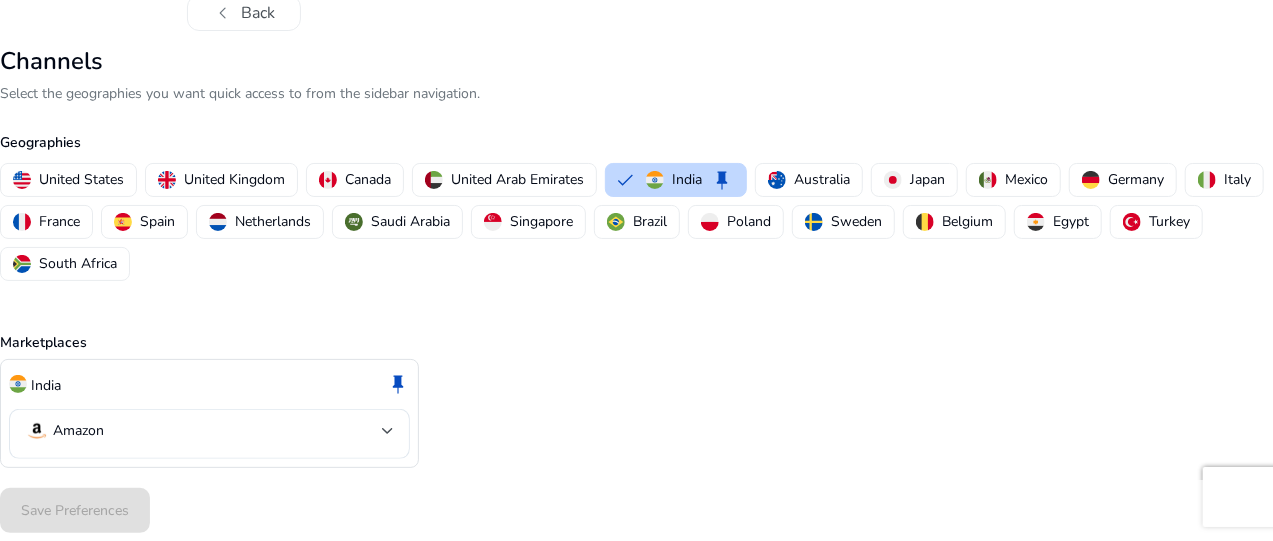 scroll, scrollTop: 80, scrollLeft: 0, axis: vertical 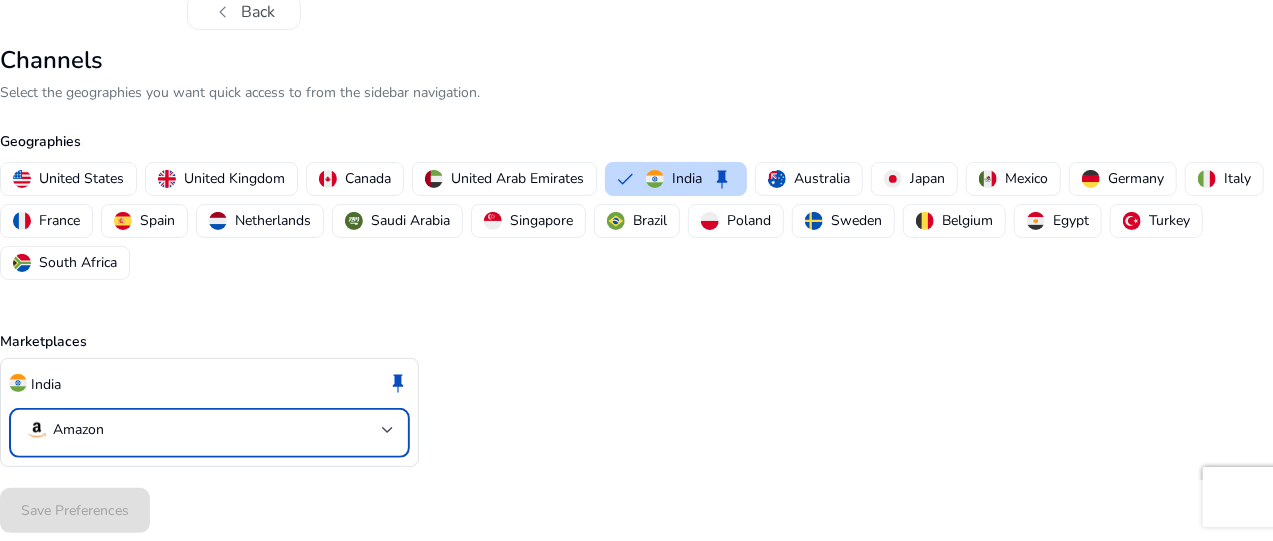 click on "Amazon" at bounding box center (203, 430) 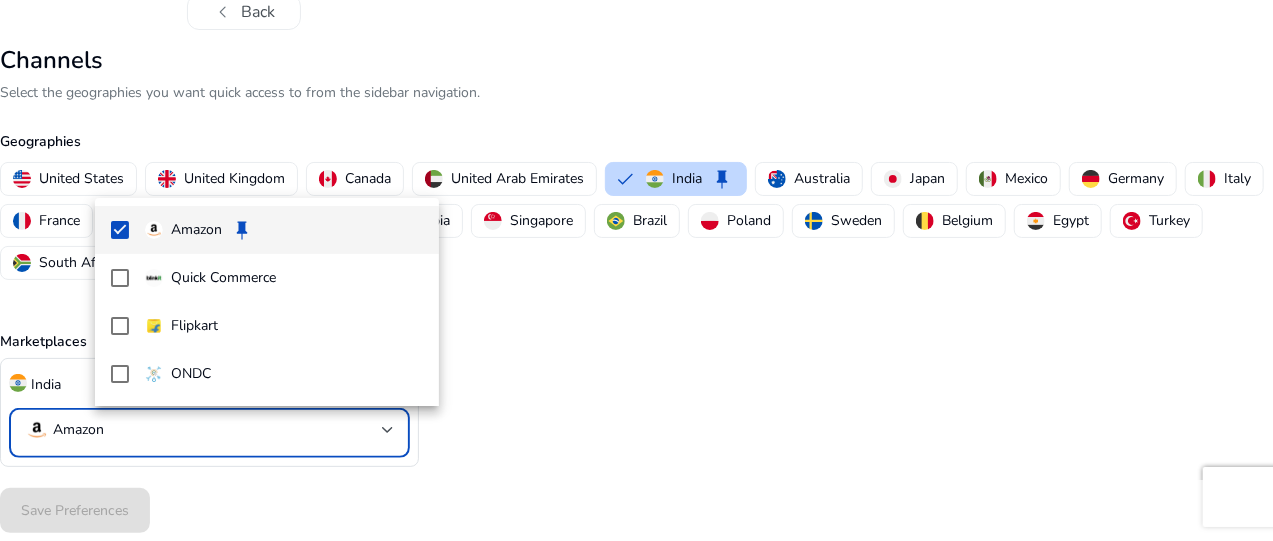 click at bounding box center (636, 270) 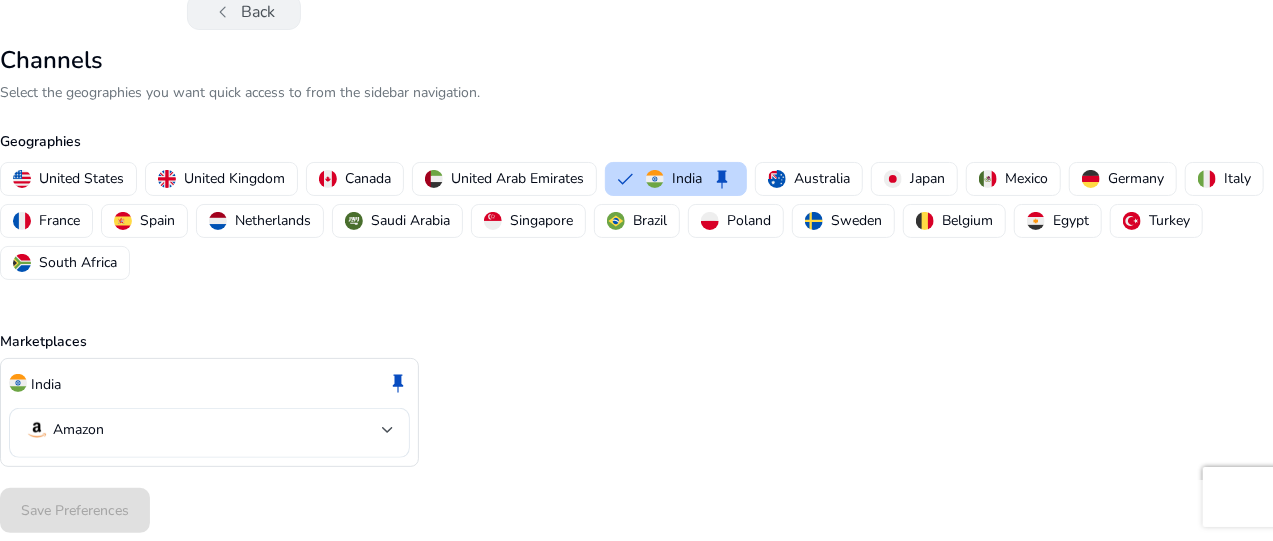 click on "chevron_left   Back" 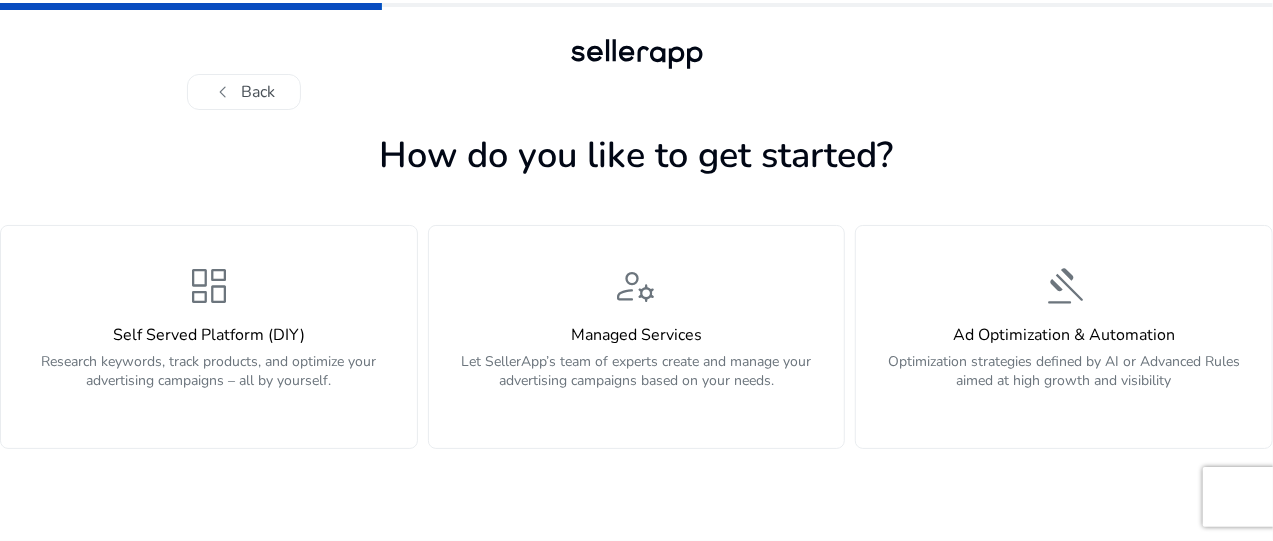 scroll, scrollTop: 0, scrollLeft: 0, axis: both 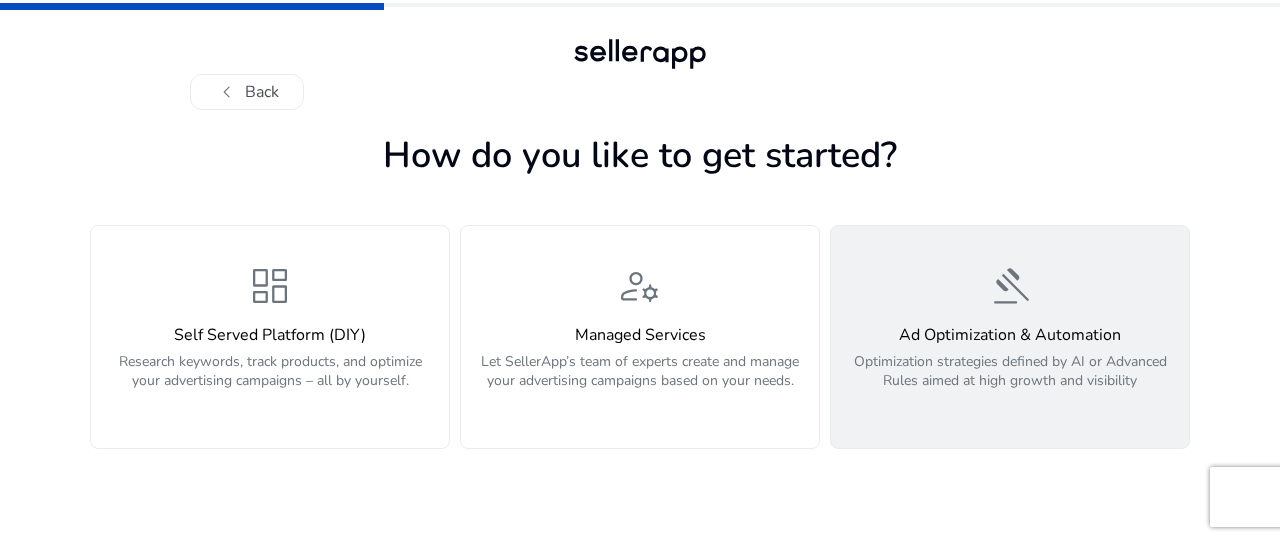 click on "gavel" 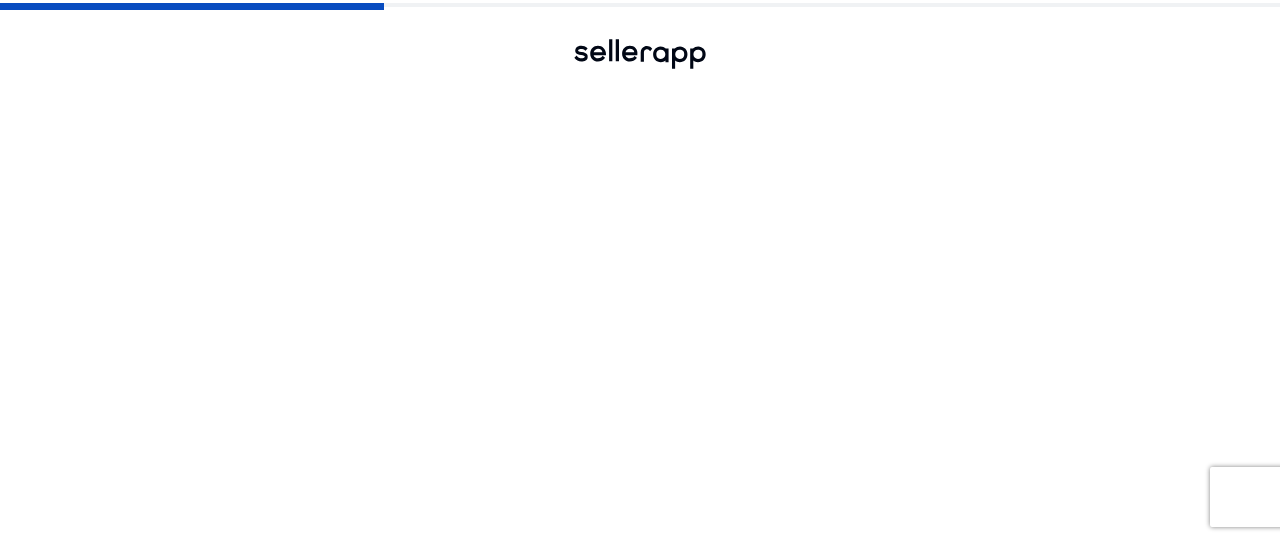 click on "gavel" 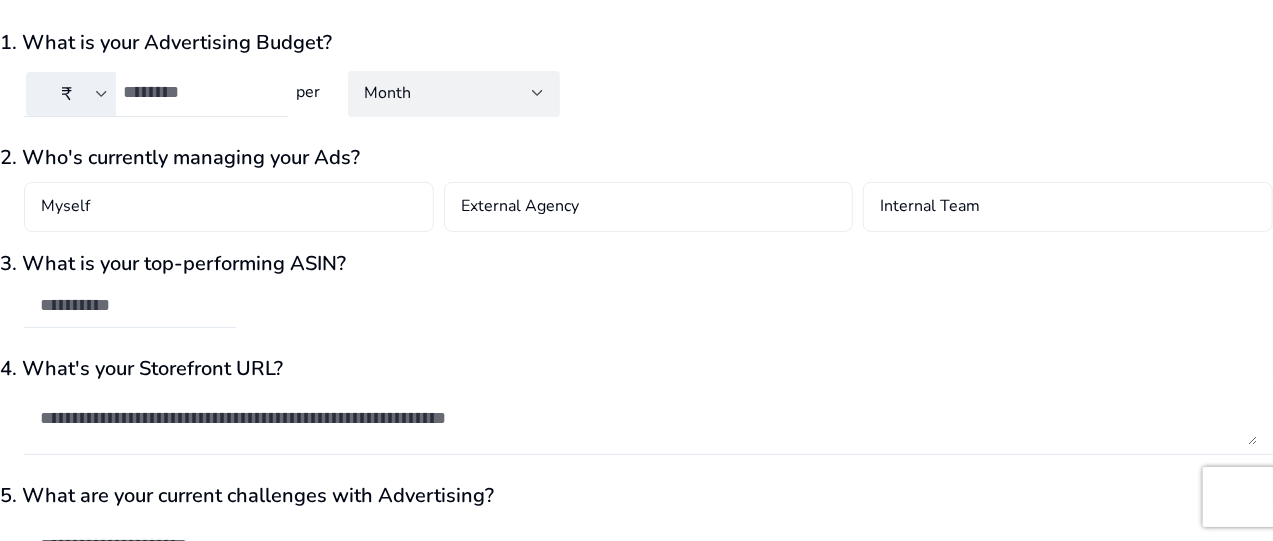 scroll, scrollTop: 81, scrollLeft: 0, axis: vertical 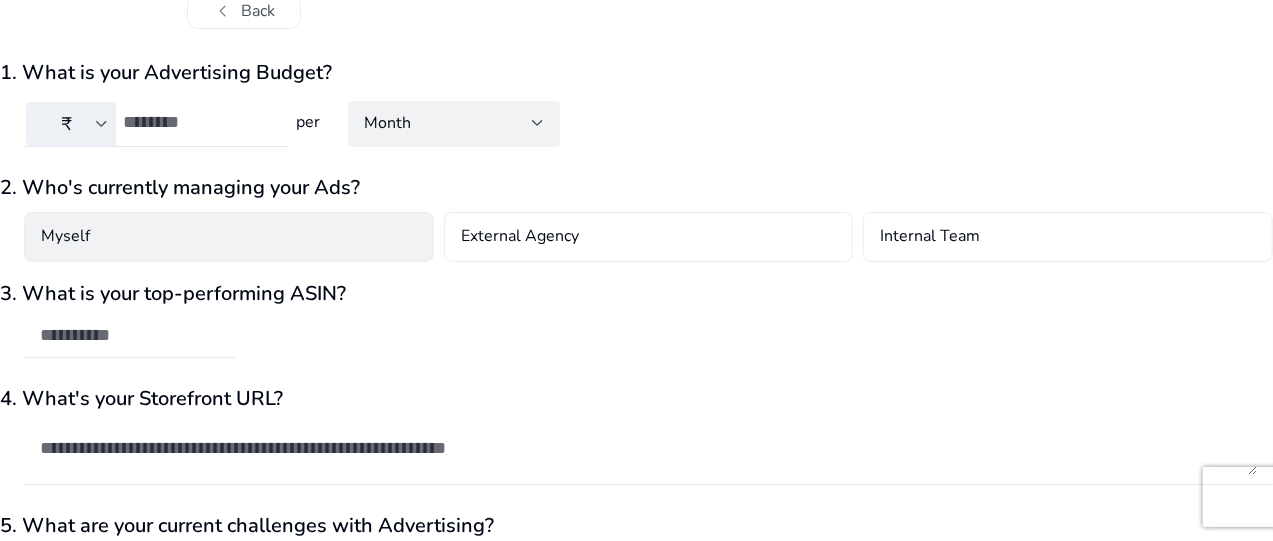 click on "Myself" 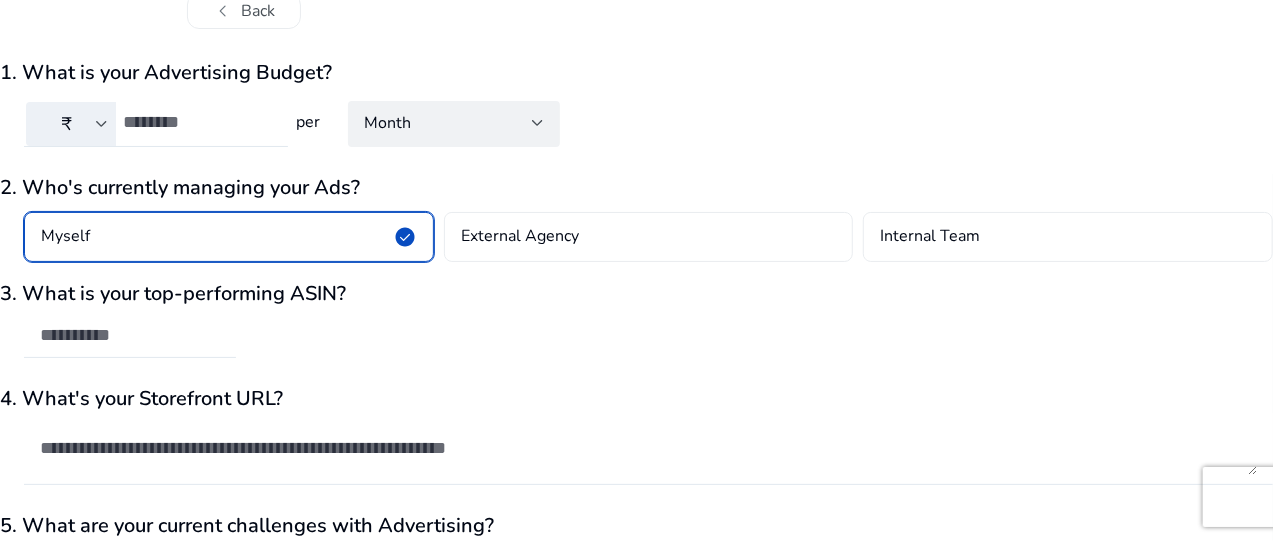 click on "Myself   check_circle" 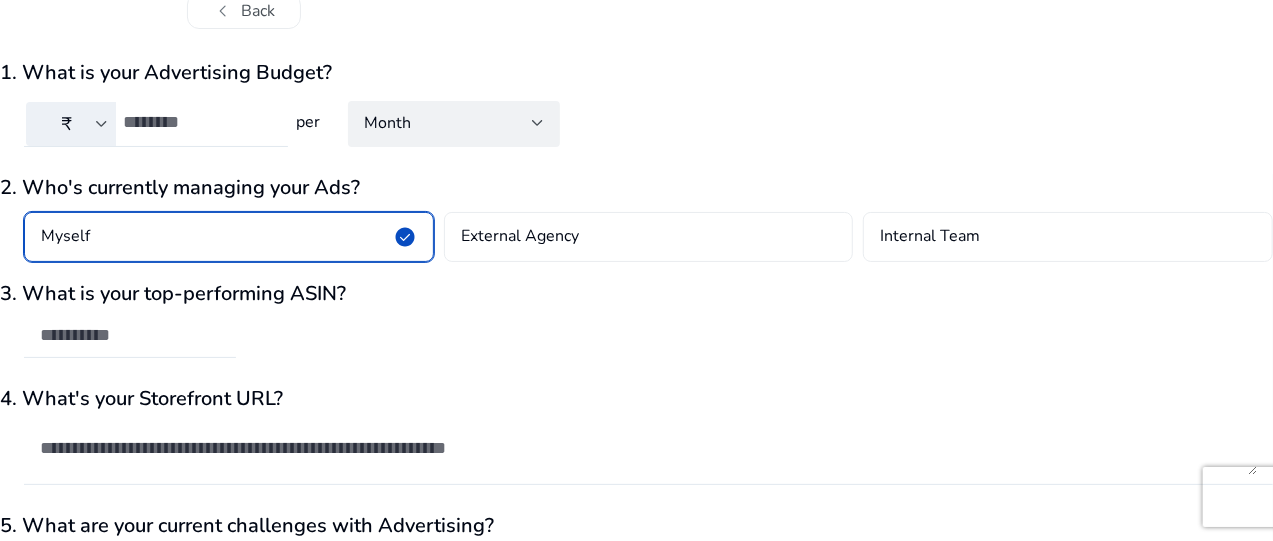 click on "Myself   check_circle   External Agency   Internal Team" 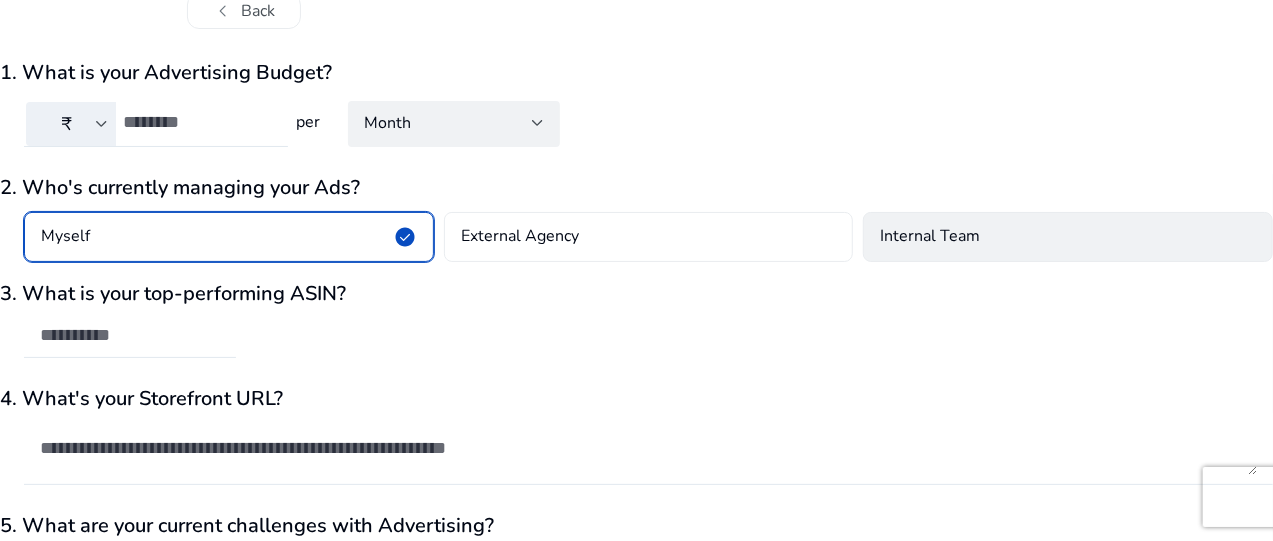 click on "Internal Team" 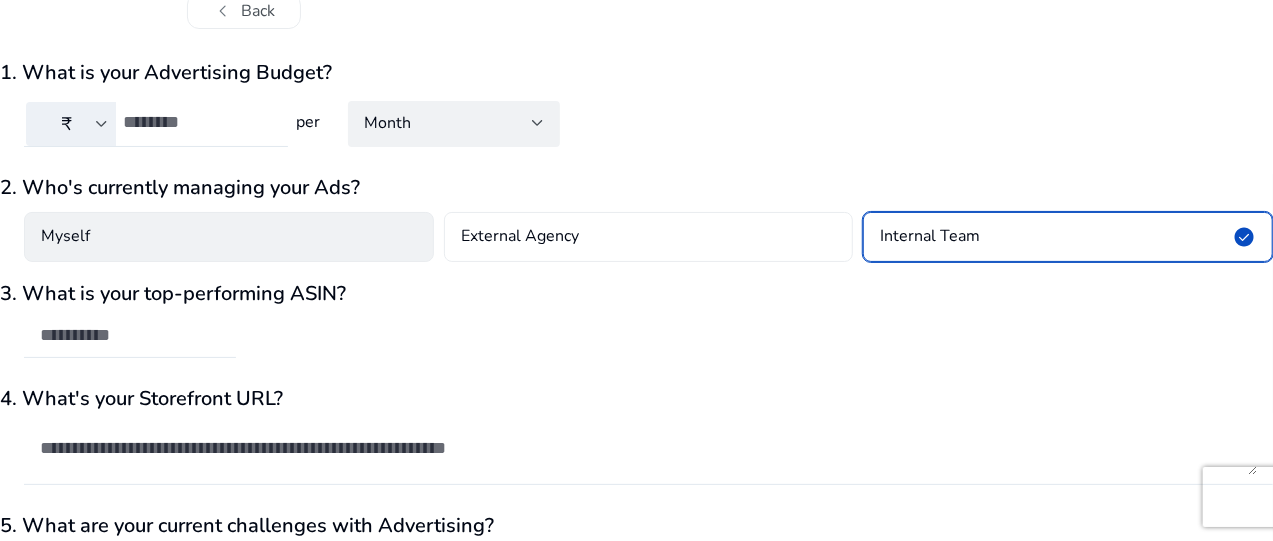 click on "Myself" 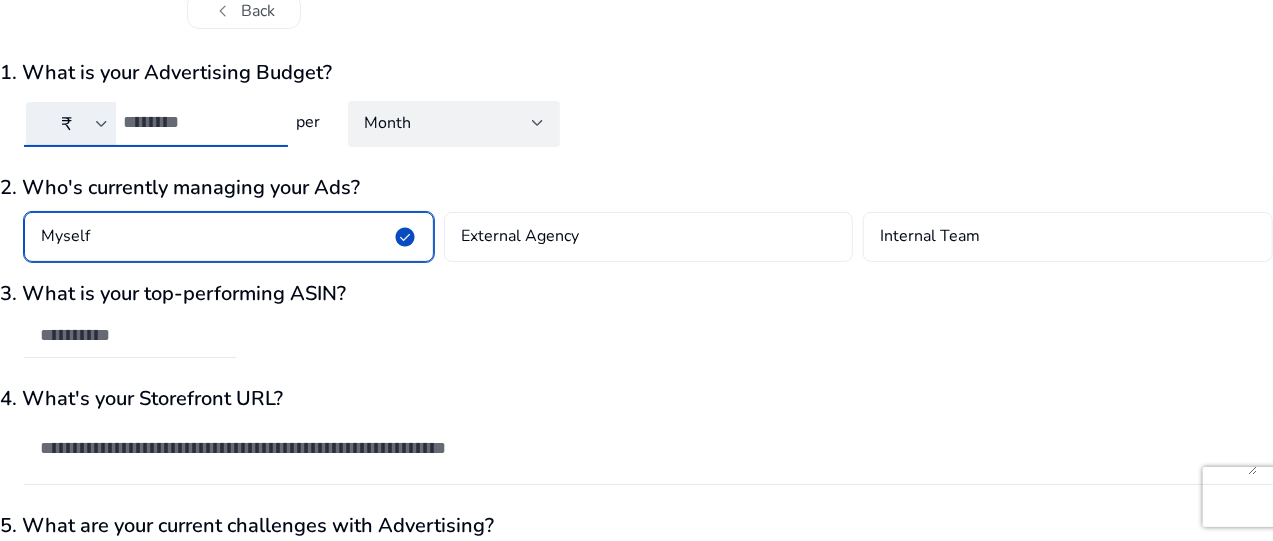 click at bounding box center (197, 122) 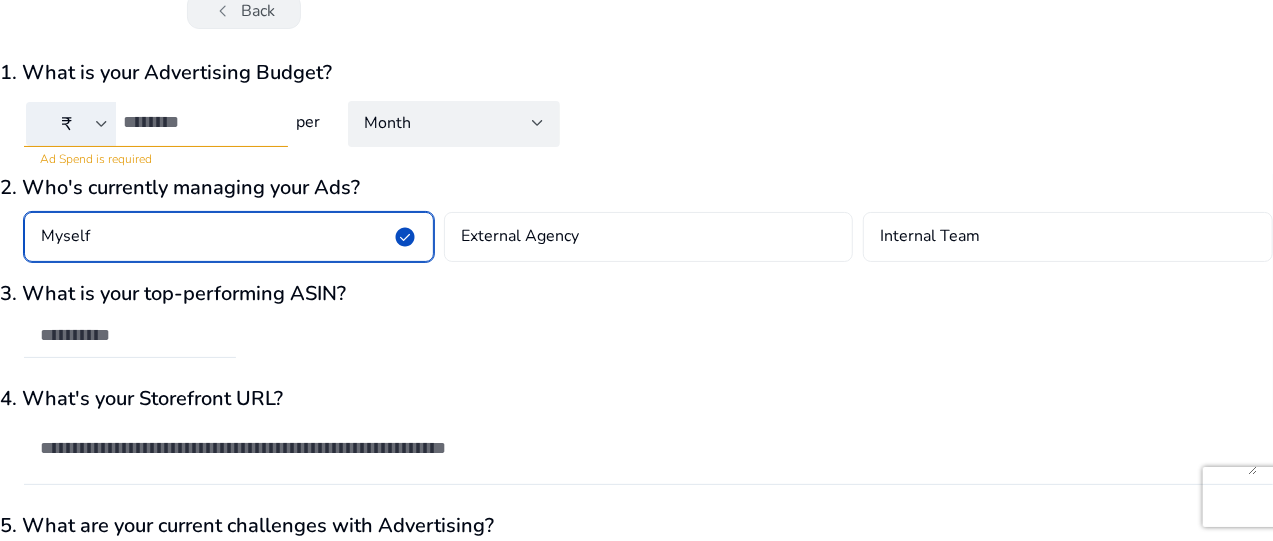 click on "chevron_left   Back" 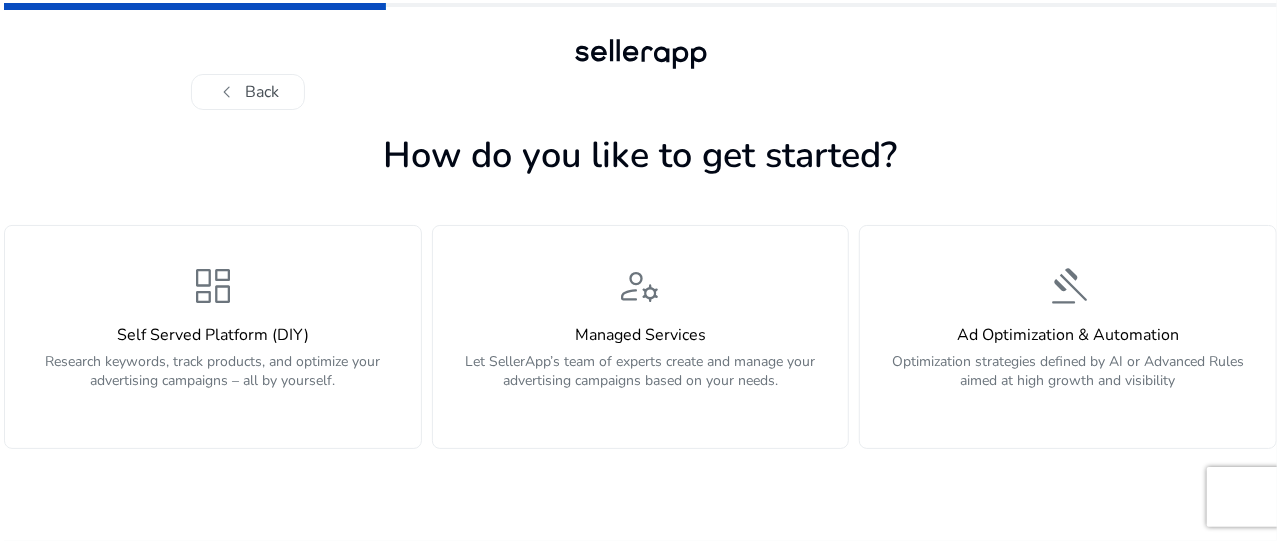 scroll, scrollTop: 0, scrollLeft: 0, axis: both 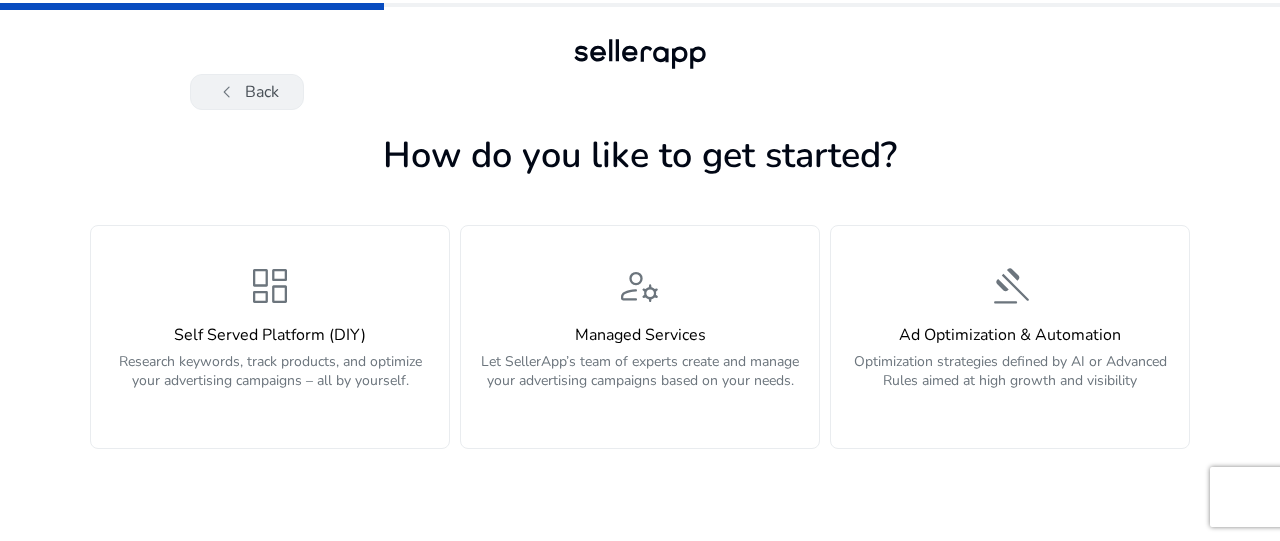 click on "chevron_left   Back" 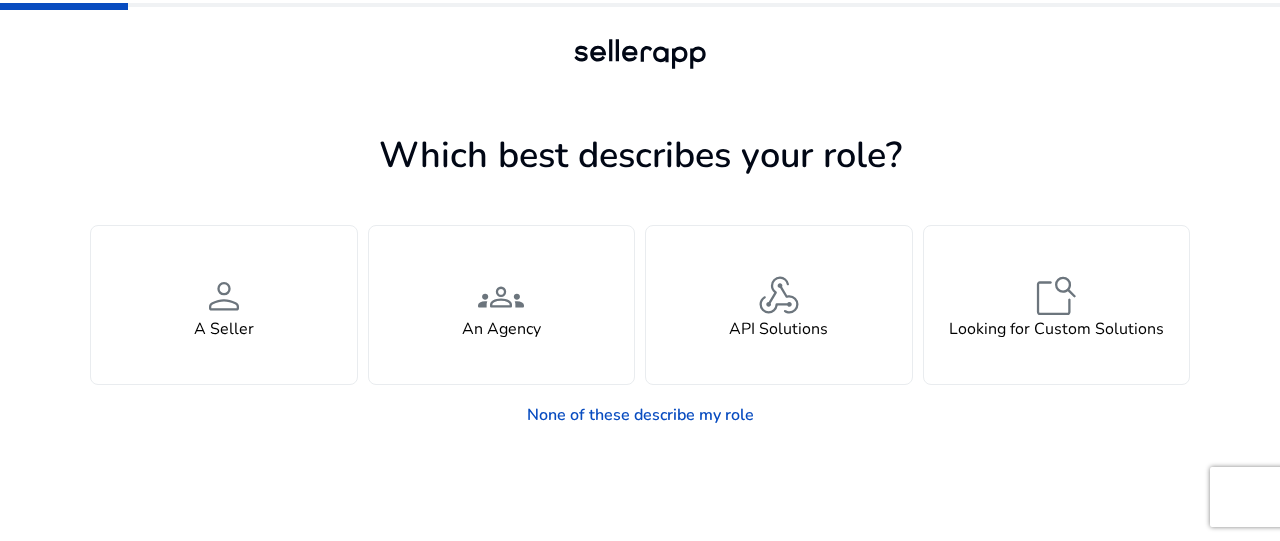 click 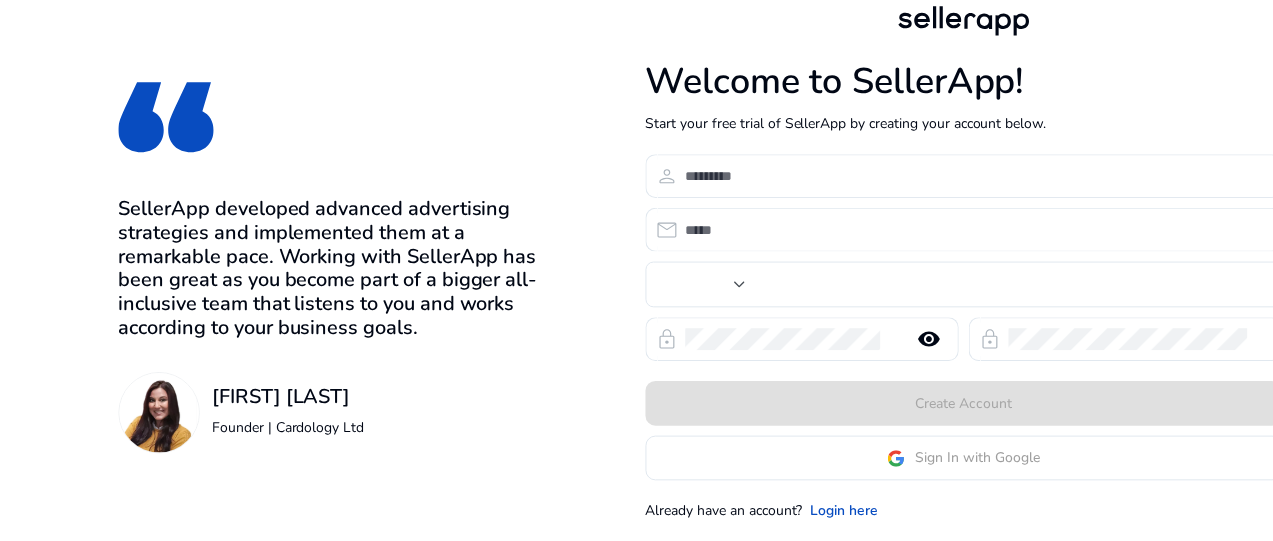 scroll, scrollTop: 0, scrollLeft: 0, axis: both 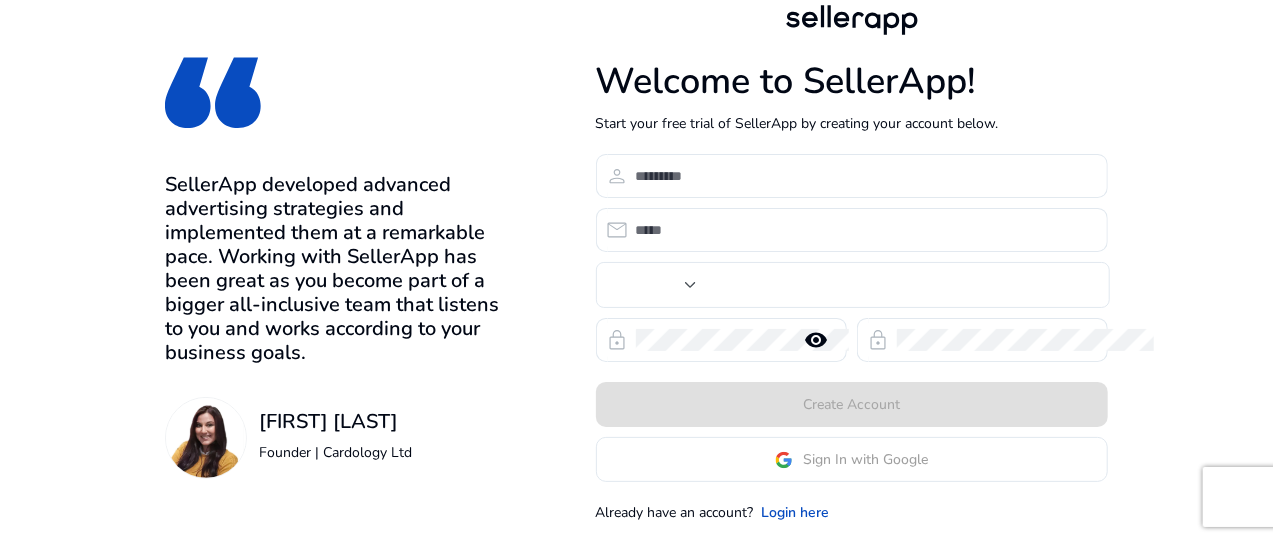 type on "***" 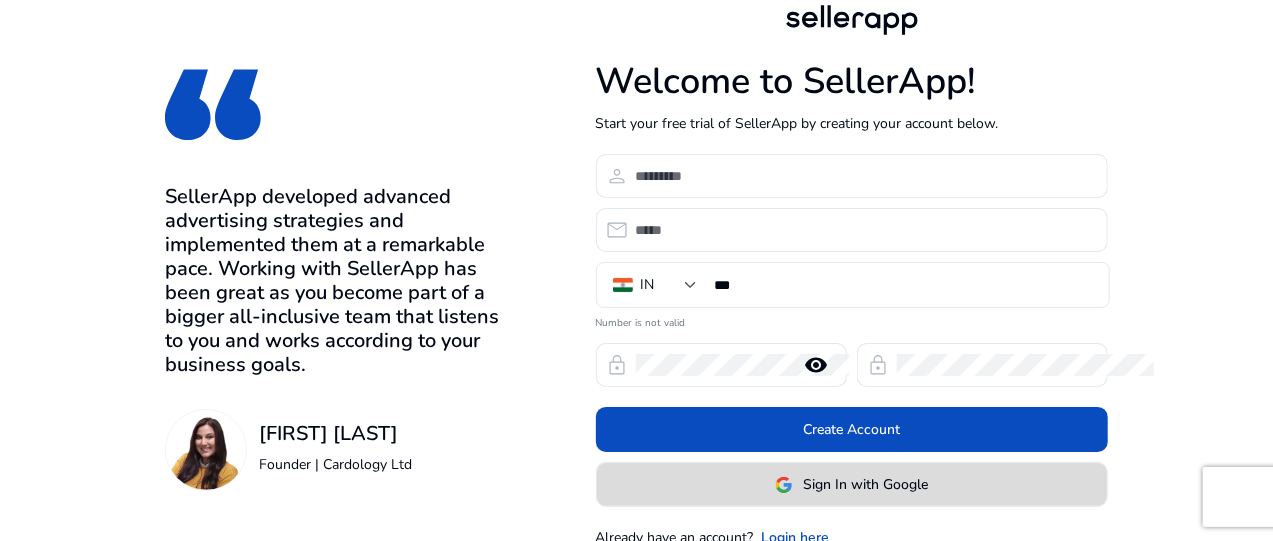 click on "Sign In with Google" 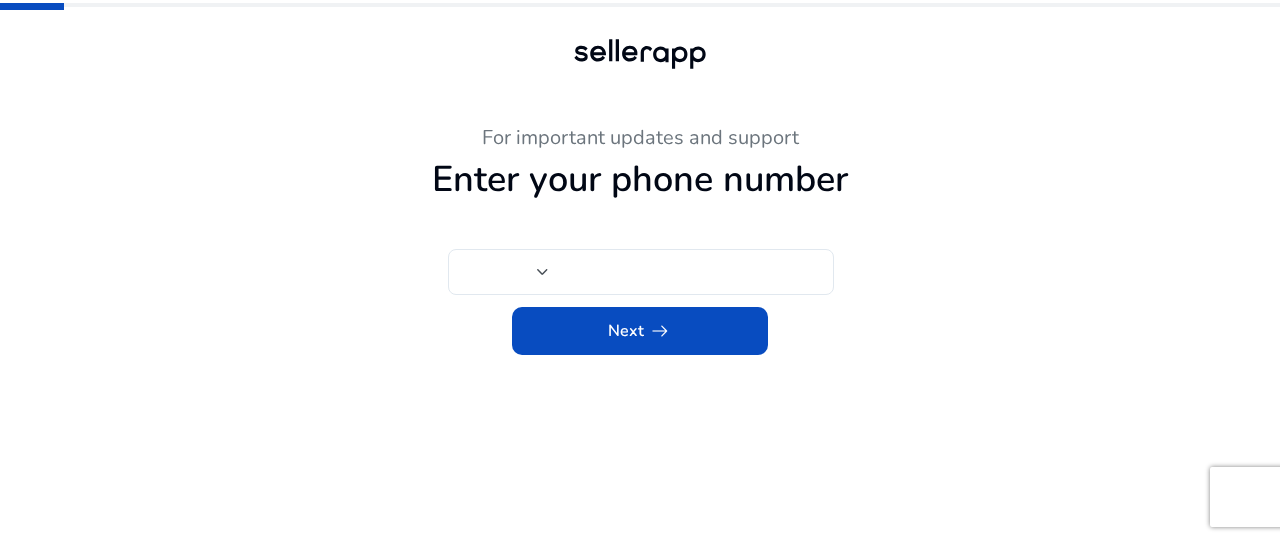 type on "***" 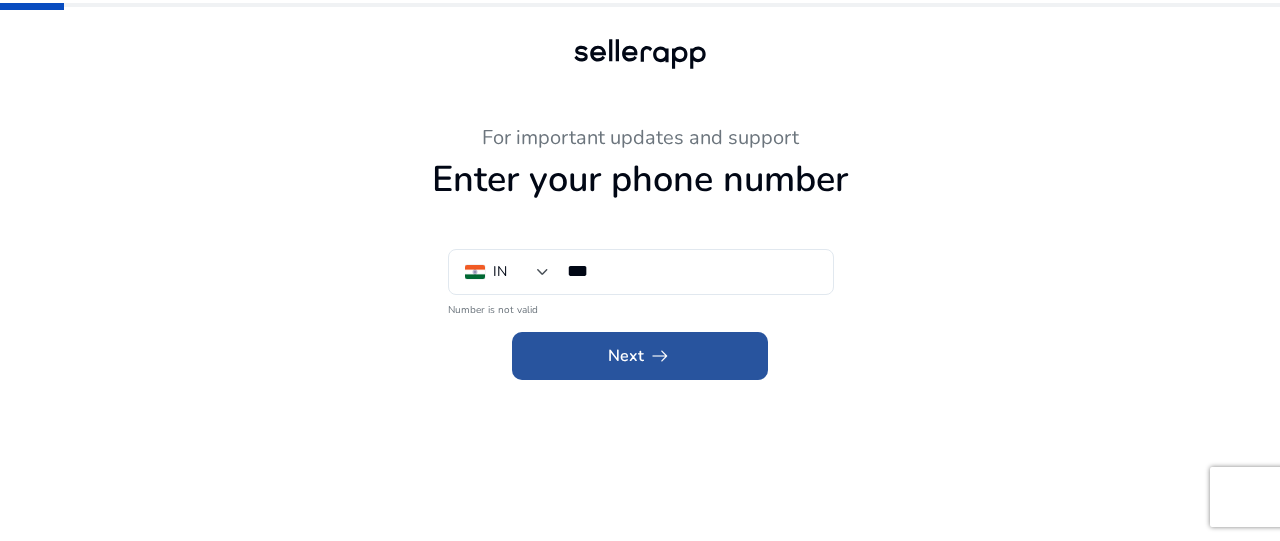 click 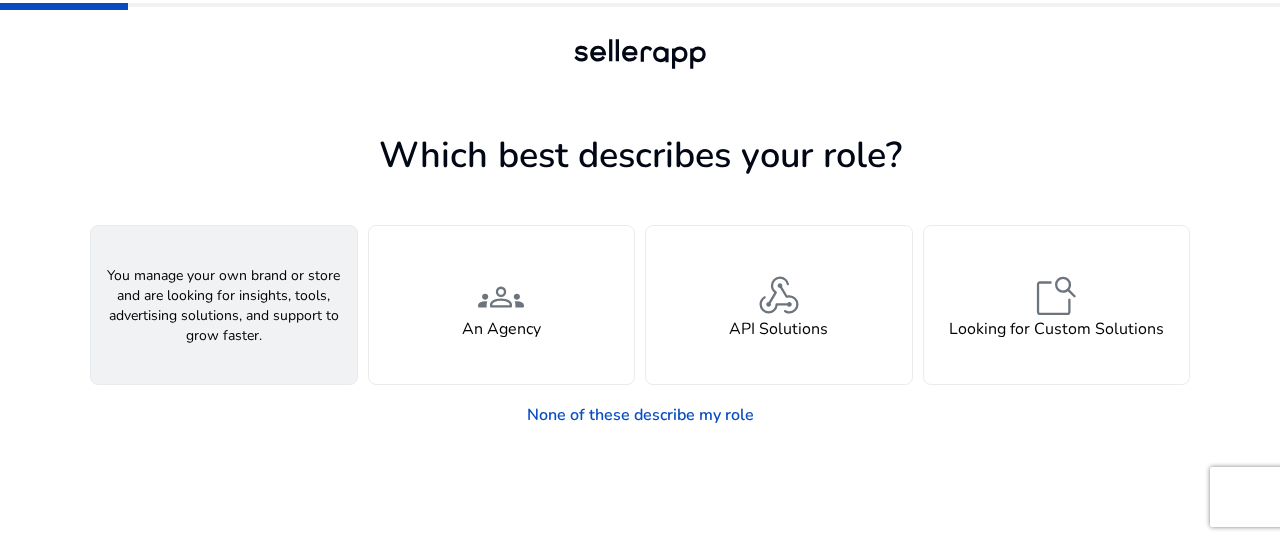 click on "person  A Seller" 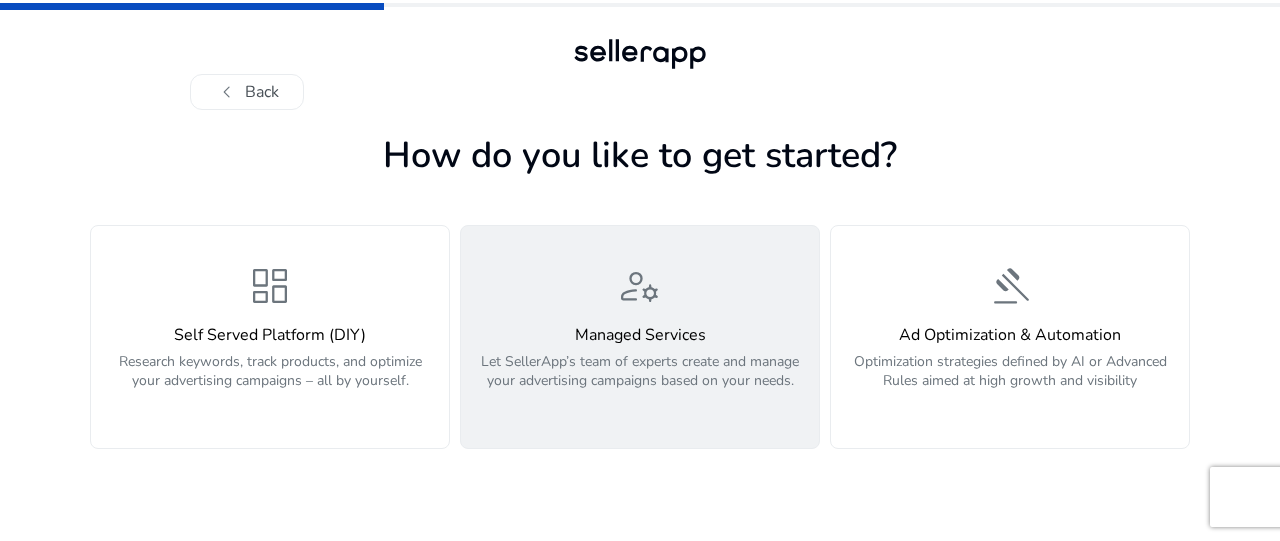 click on "Managed Services  Let SellerApp’s team of experts create and manage your advertising campaigns based on your needs." 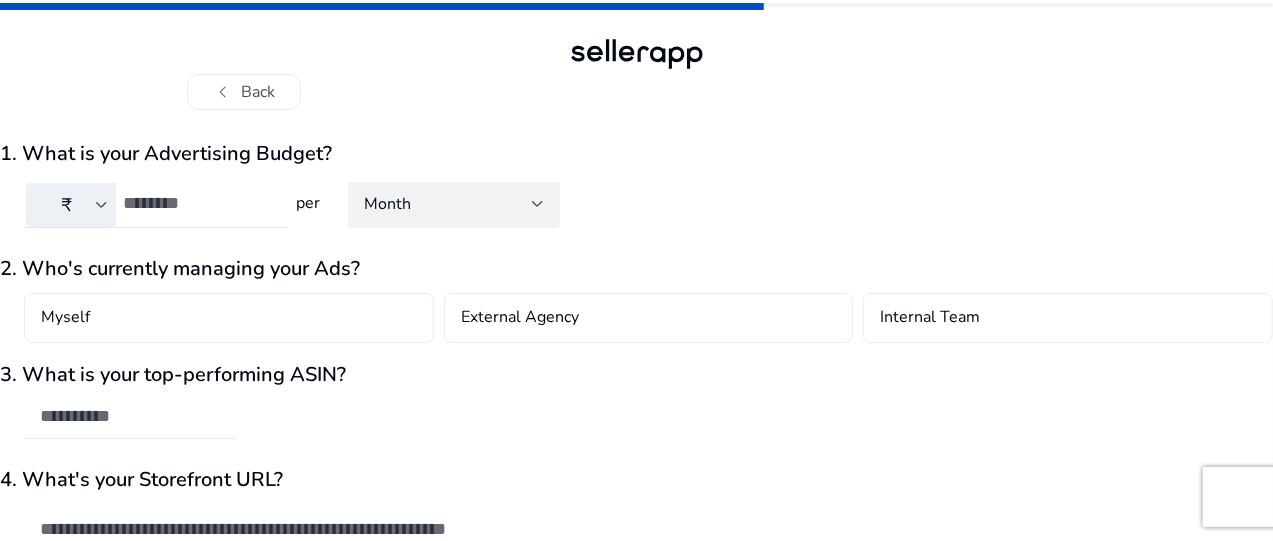 click 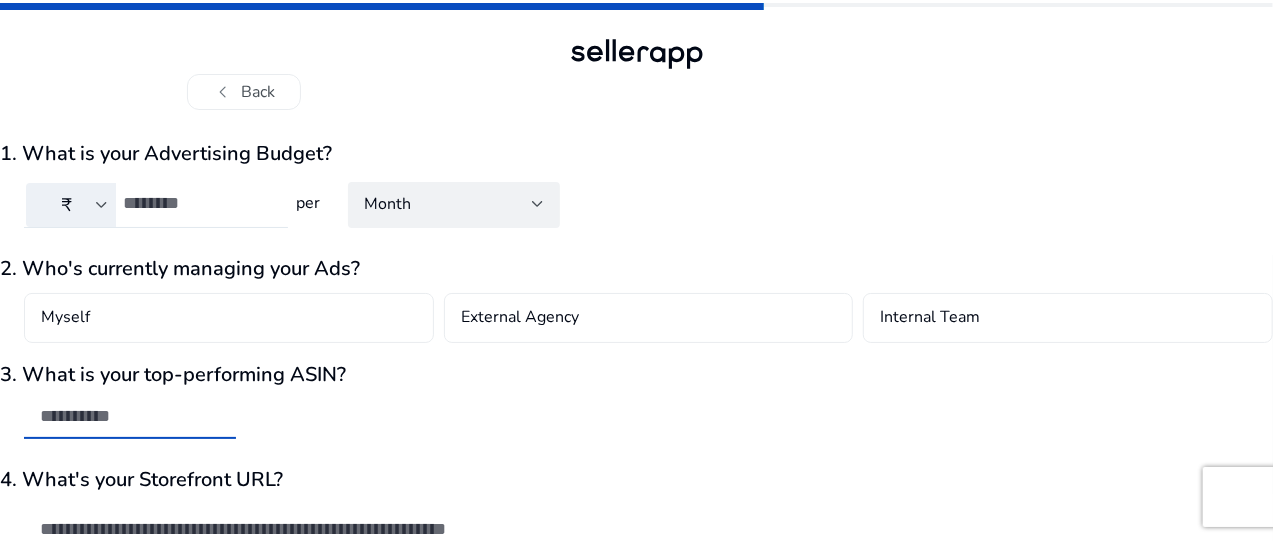 click 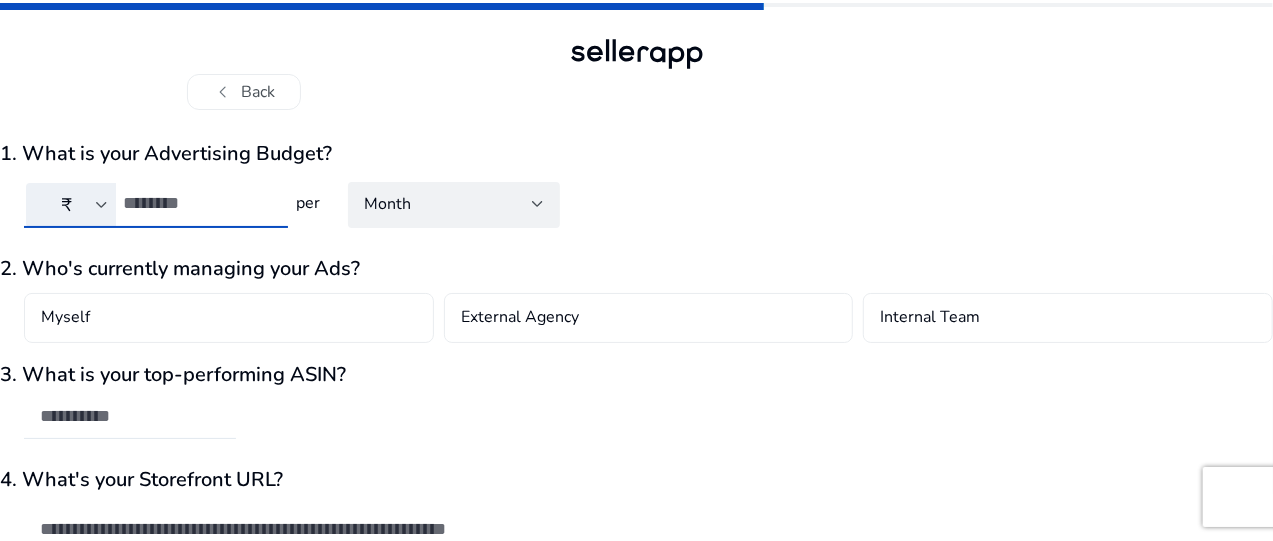 click at bounding box center (197, 203) 